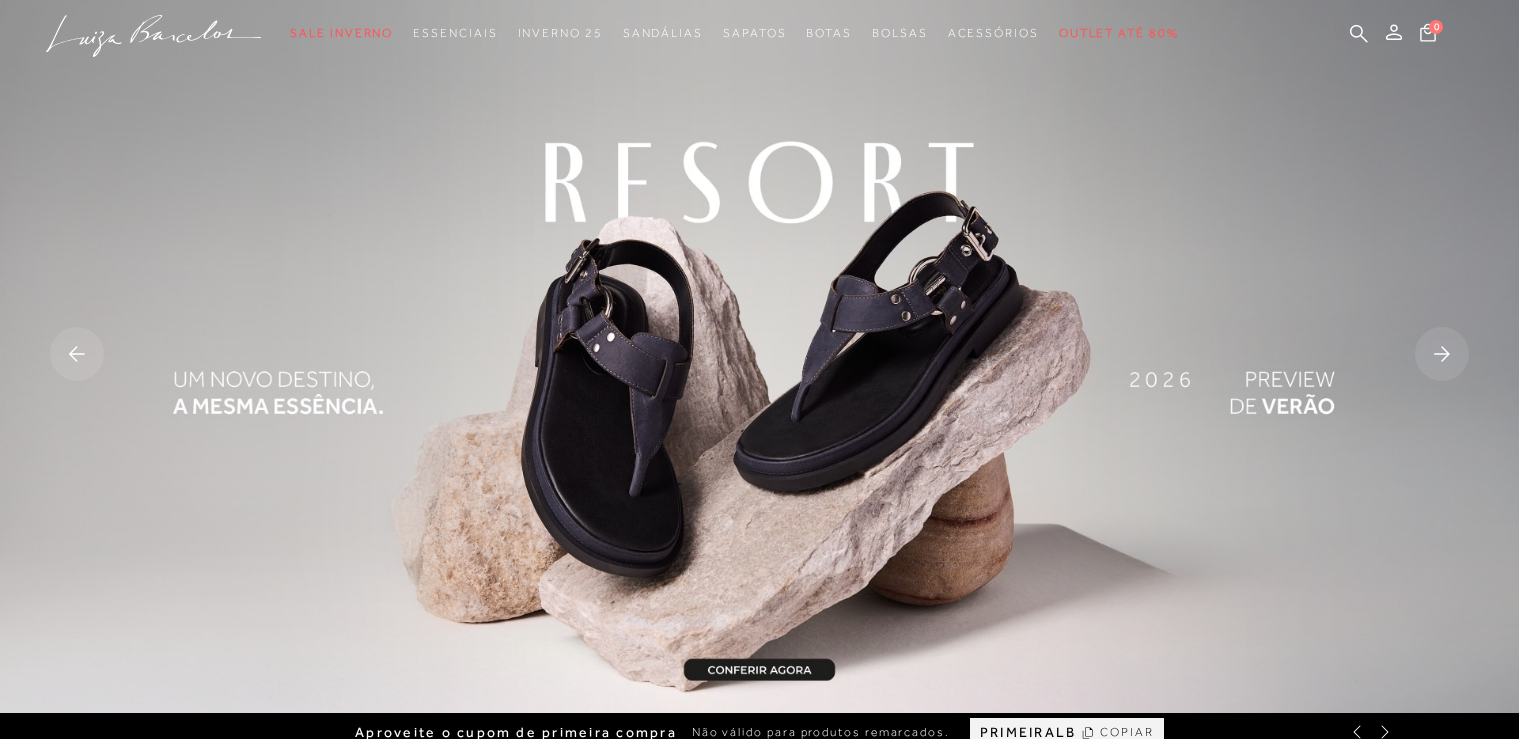 scroll, scrollTop: 0, scrollLeft: 0, axis: both 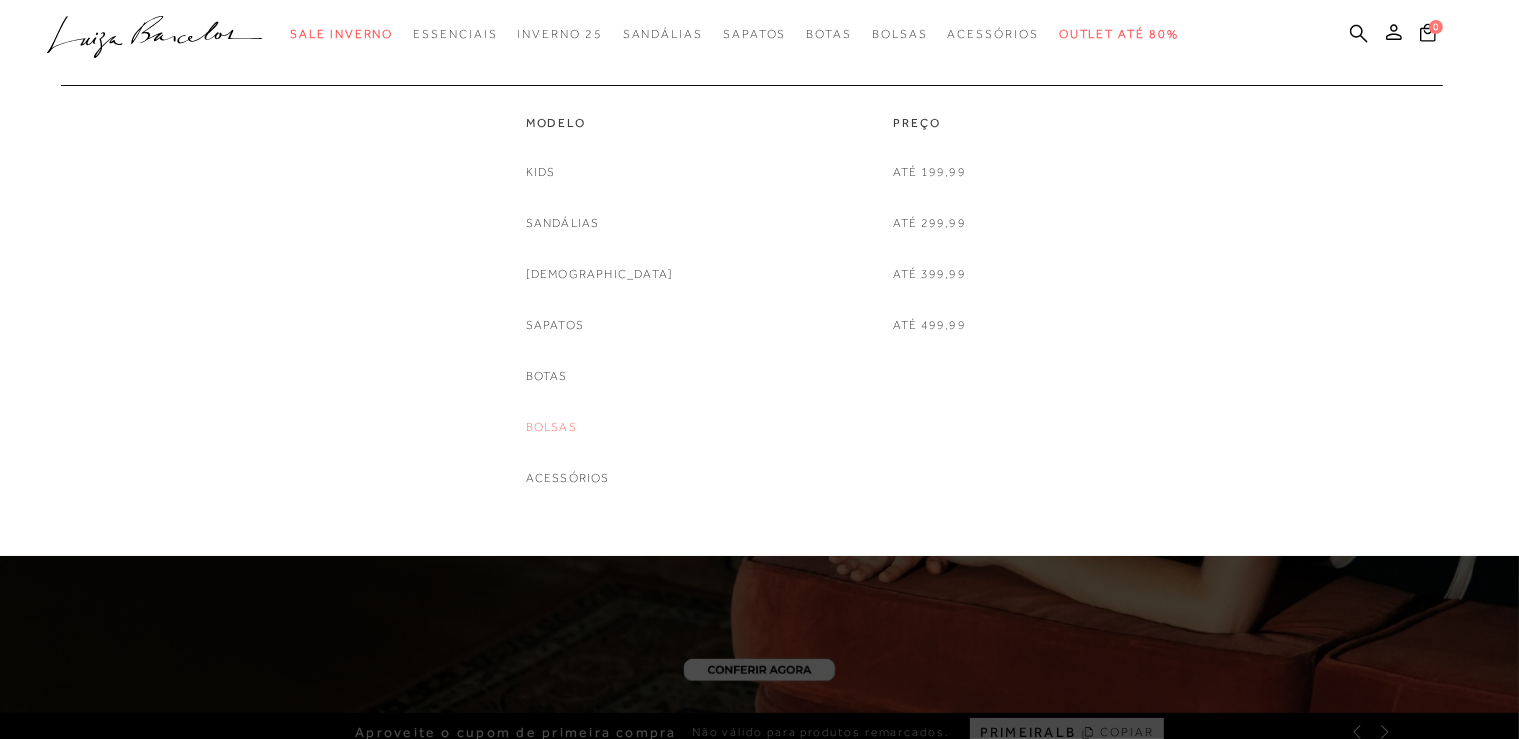 click on "Bolsas" at bounding box center [551, 427] 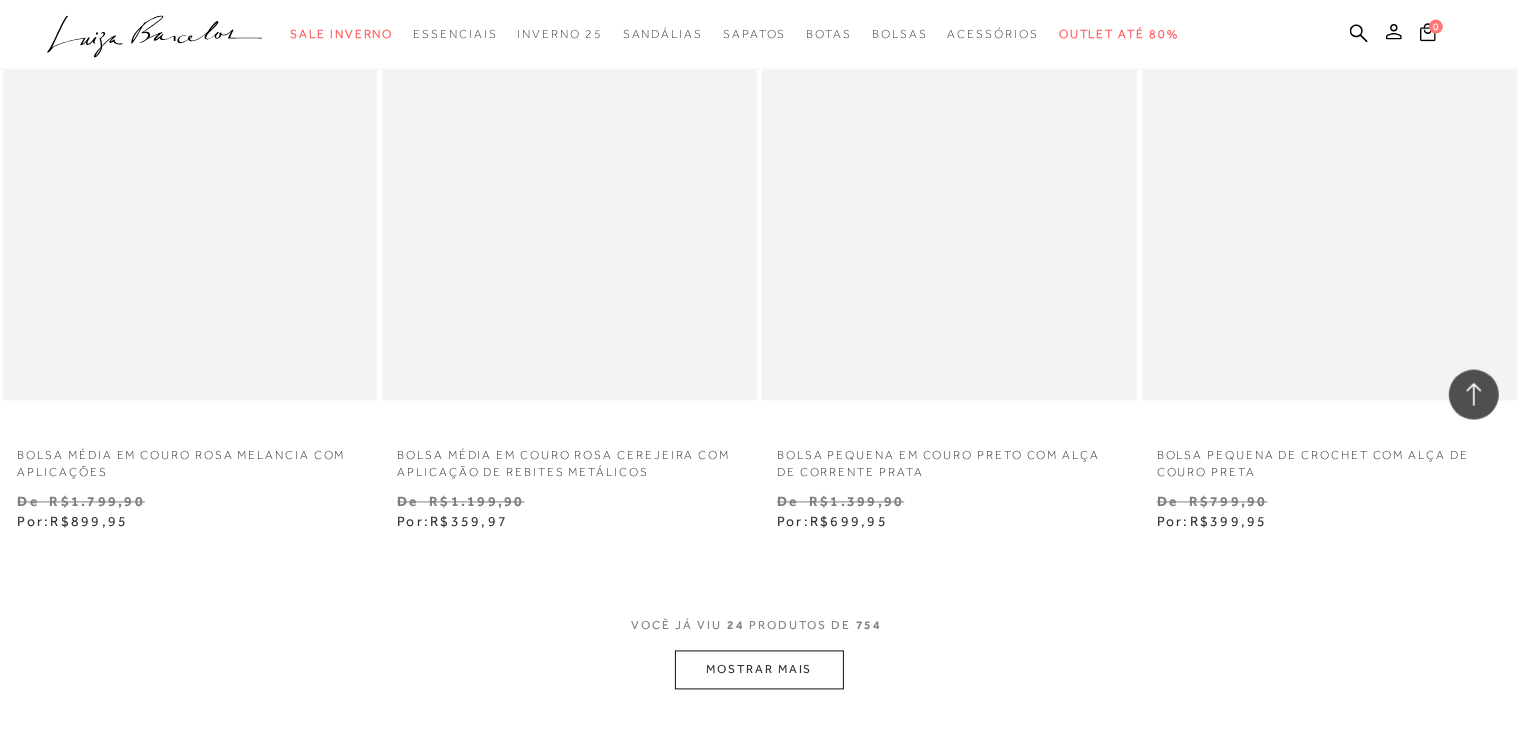 scroll, scrollTop: 3907, scrollLeft: 0, axis: vertical 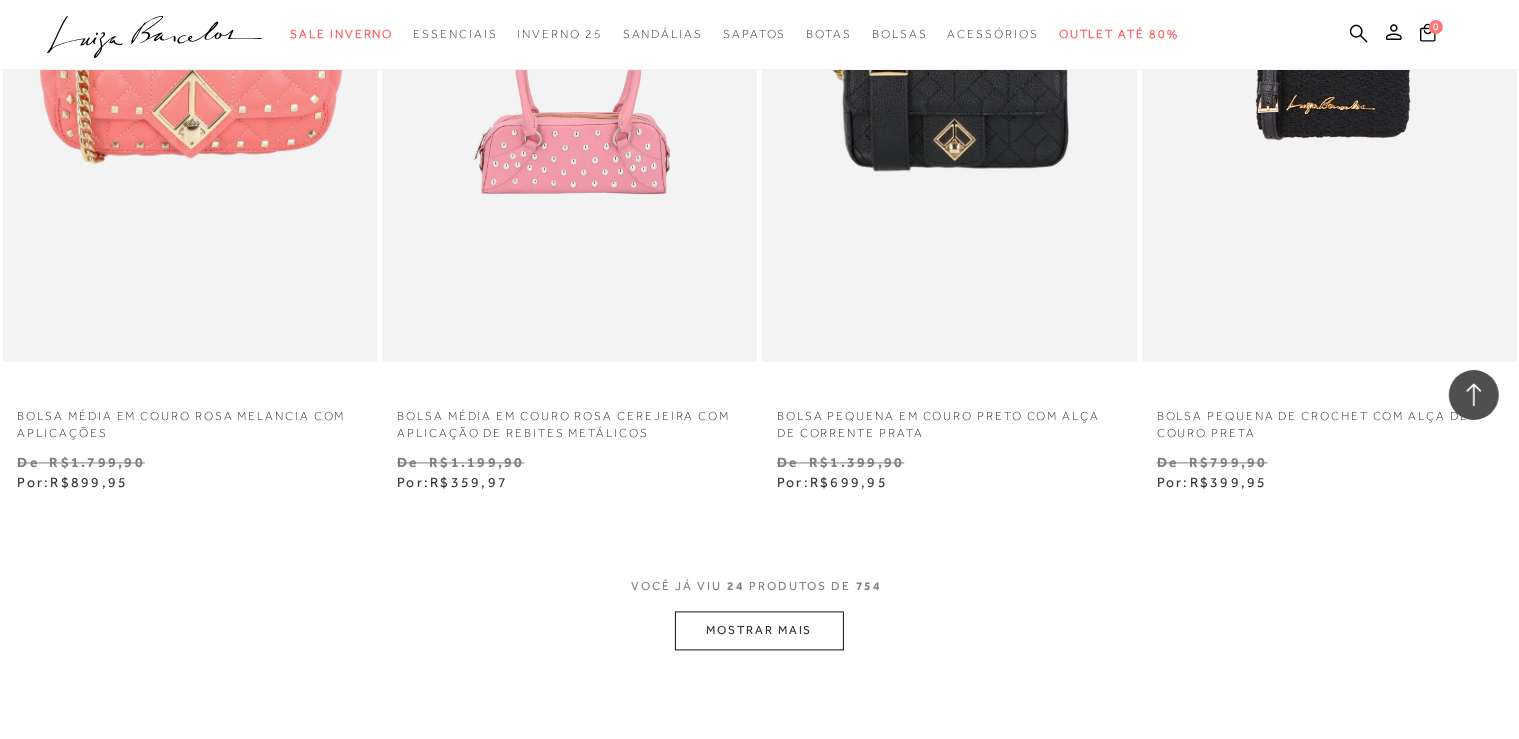 click on "MOSTRAR MAIS" at bounding box center (759, 630) 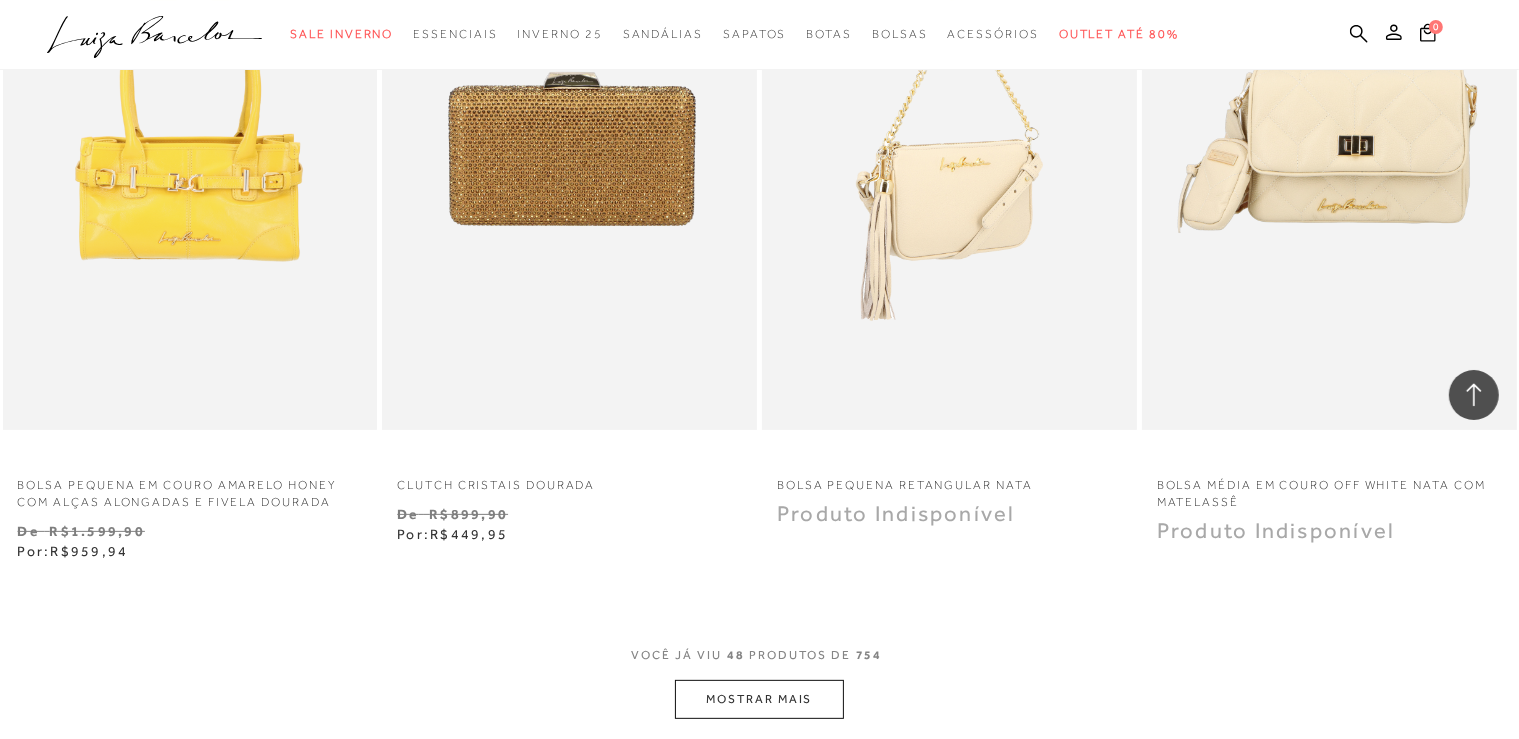 scroll, scrollTop: 8342, scrollLeft: 0, axis: vertical 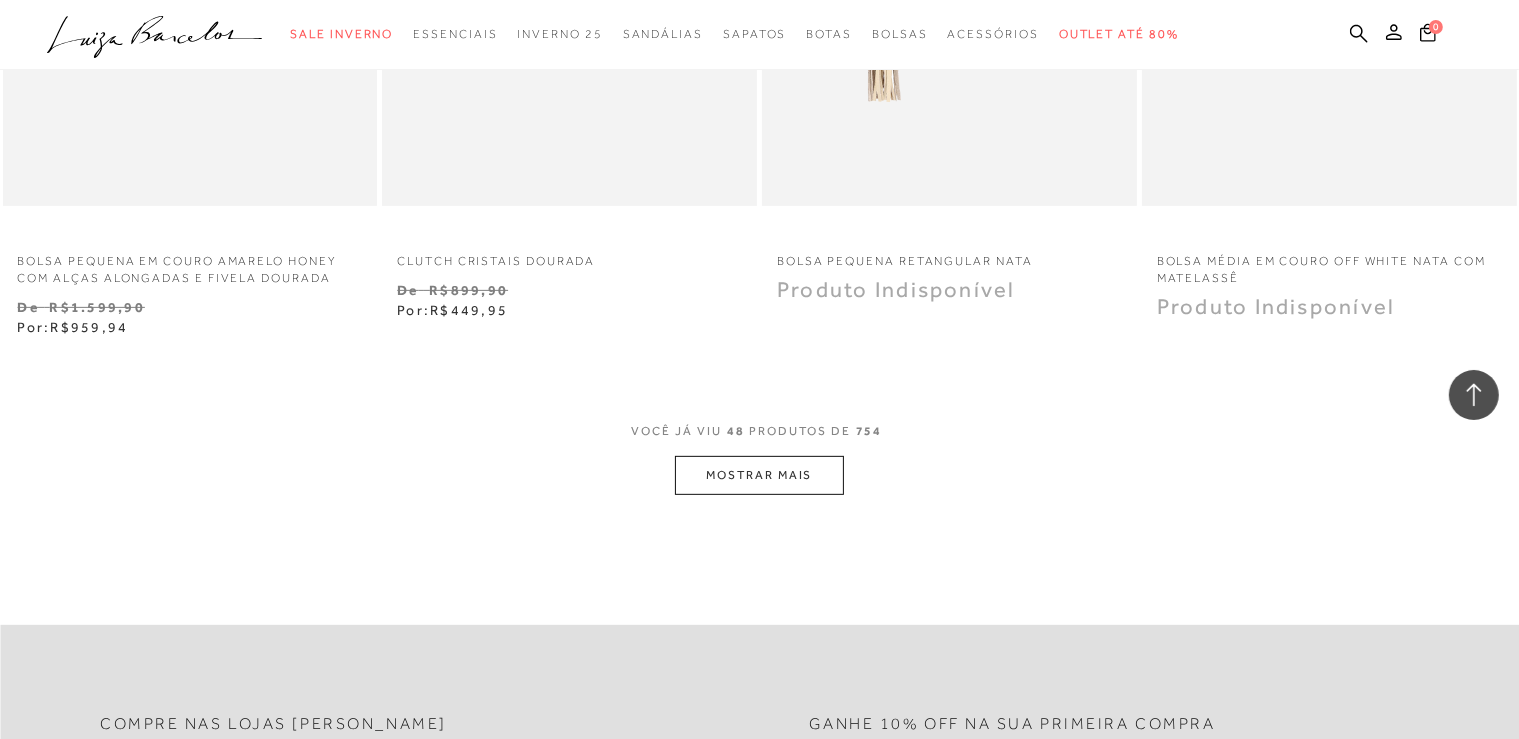 click on "MOSTRAR MAIS" at bounding box center [759, 475] 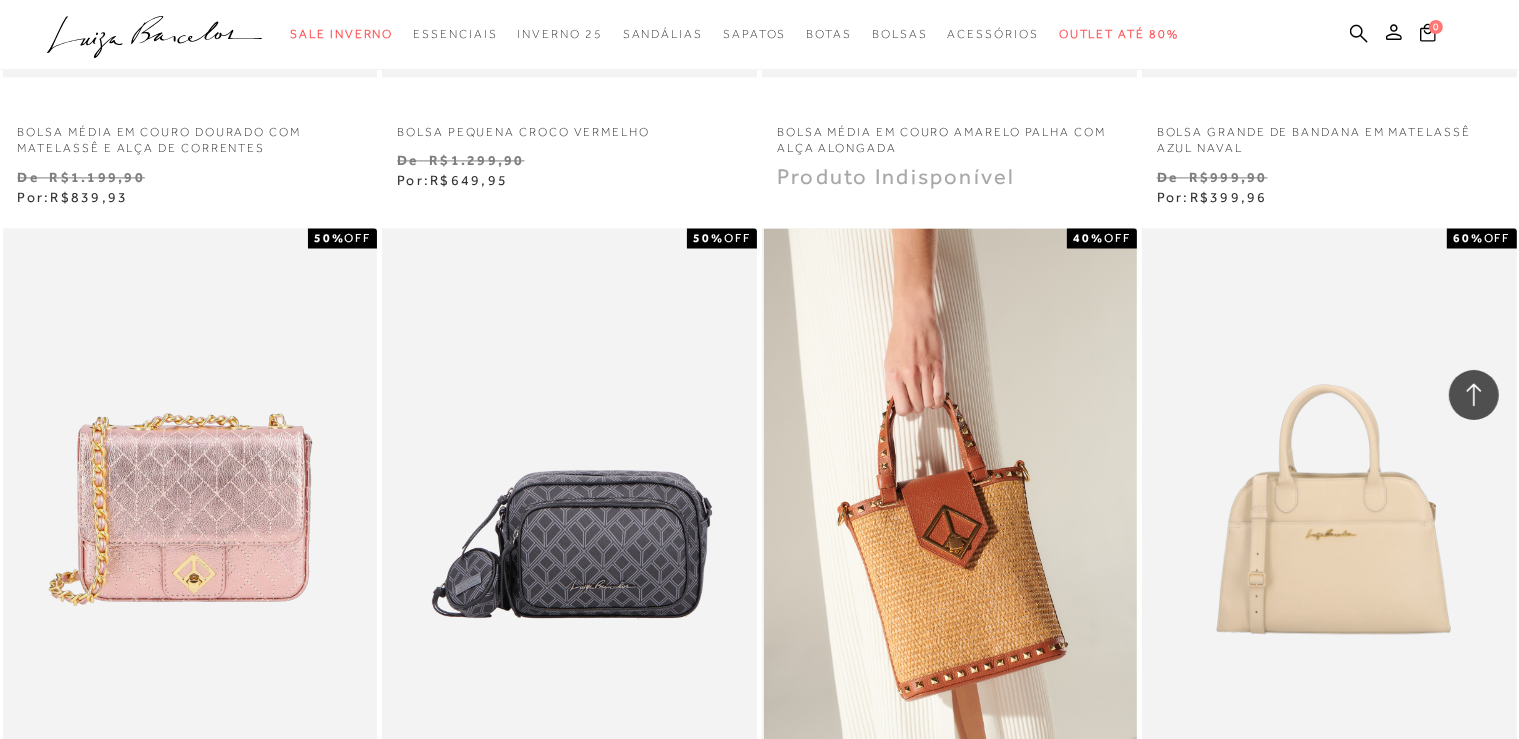 scroll, scrollTop: 12460, scrollLeft: 0, axis: vertical 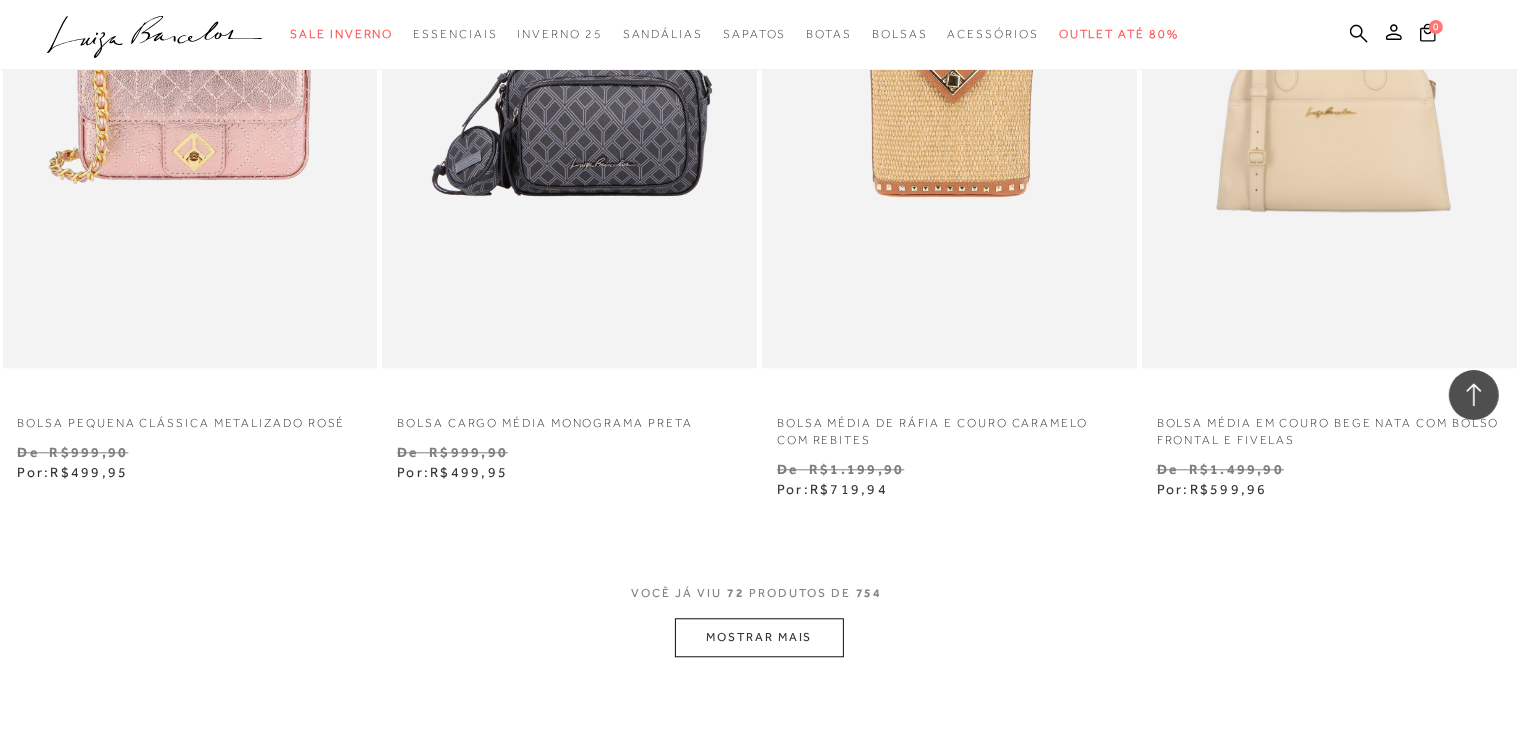 click on "MOSTRAR MAIS" at bounding box center (759, 637) 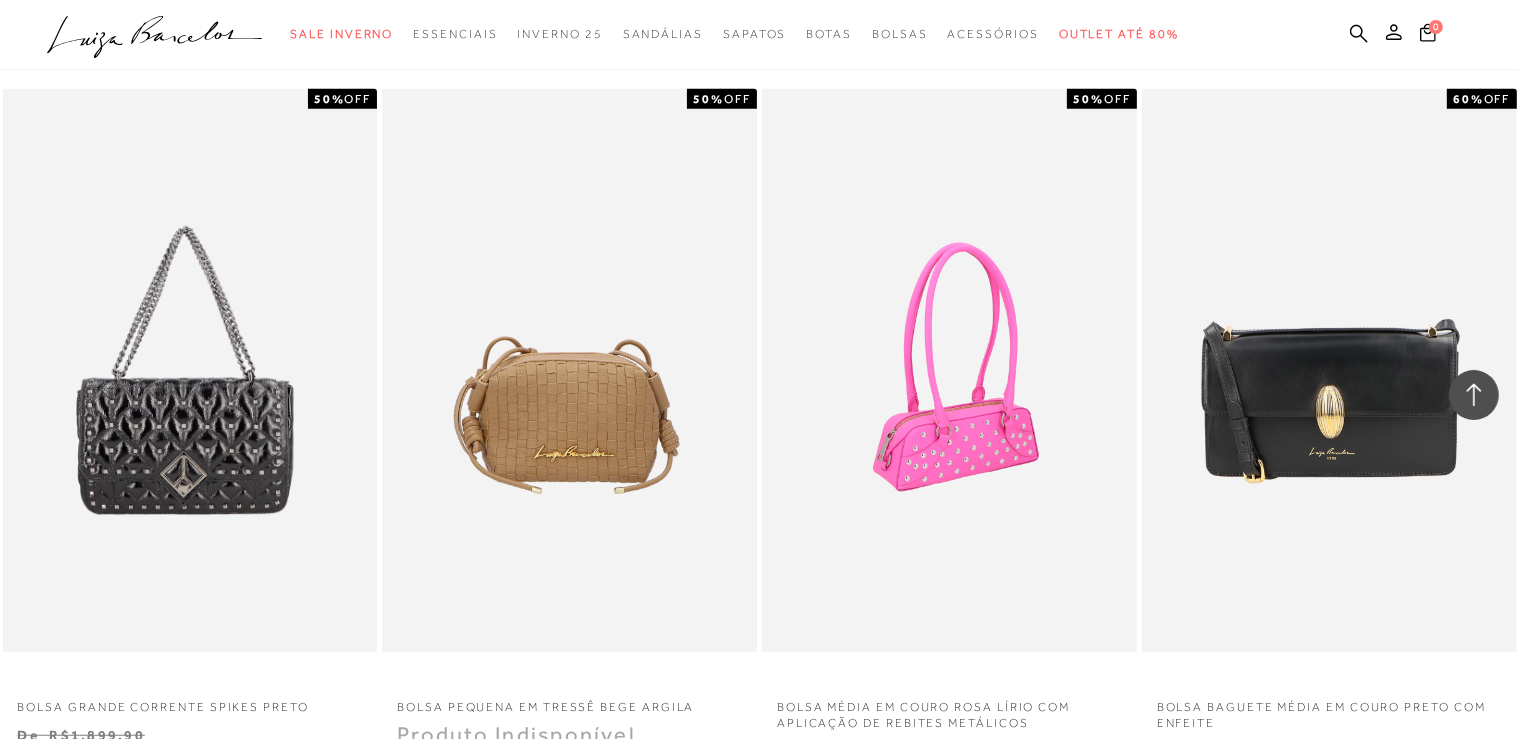 scroll, scrollTop: 16896, scrollLeft: 0, axis: vertical 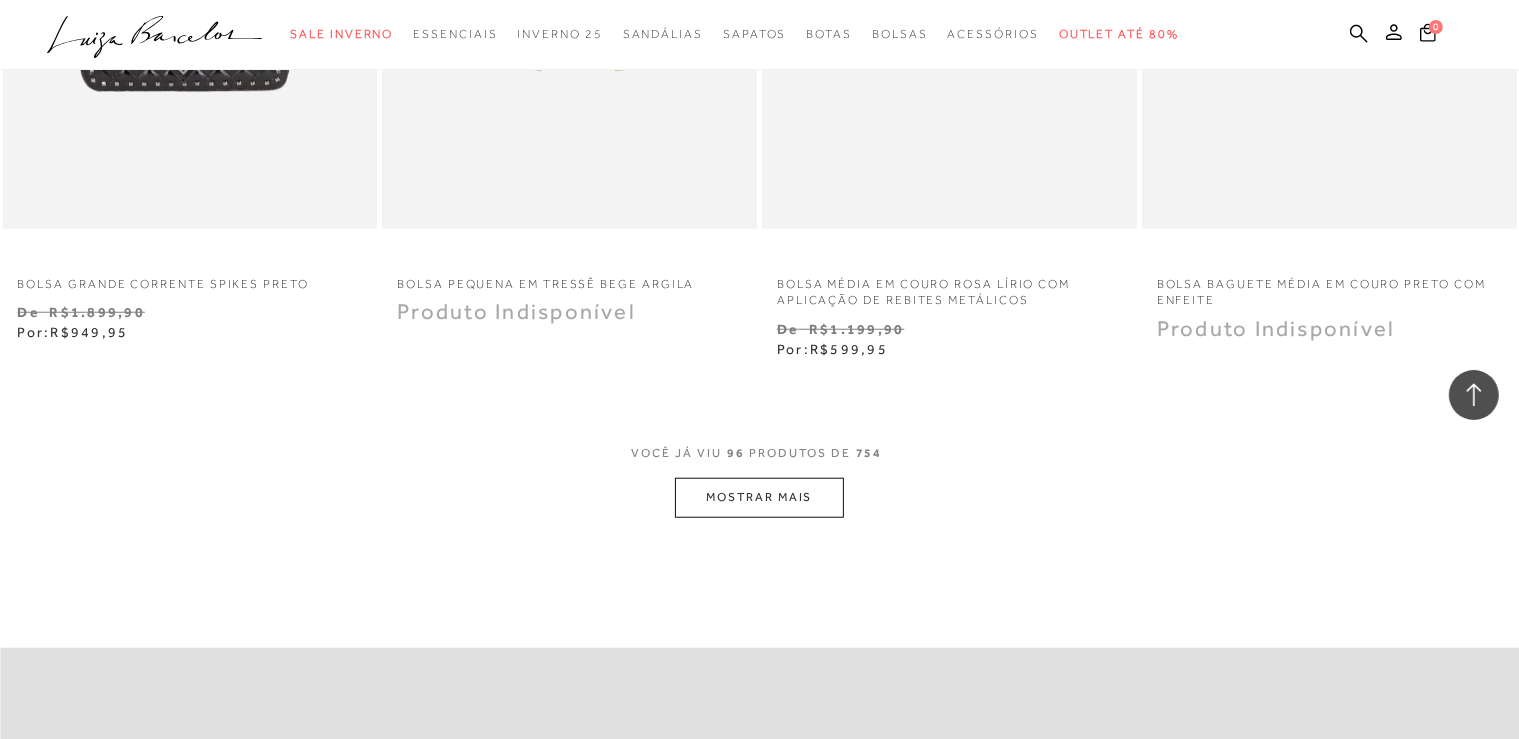 click on "MOSTRAR MAIS" at bounding box center (759, 497) 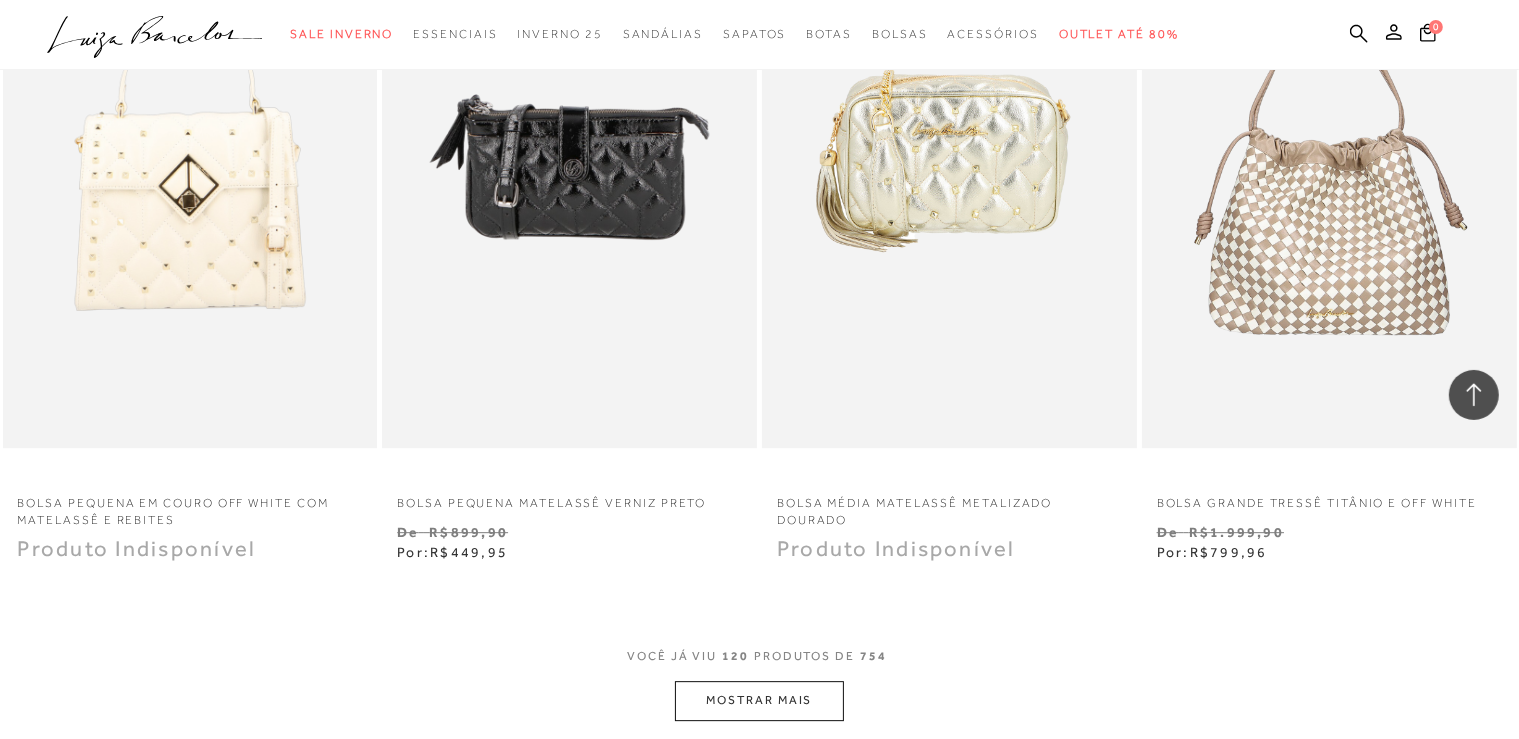 scroll, scrollTop: 21014, scrollLeft: 0, axis: vertical 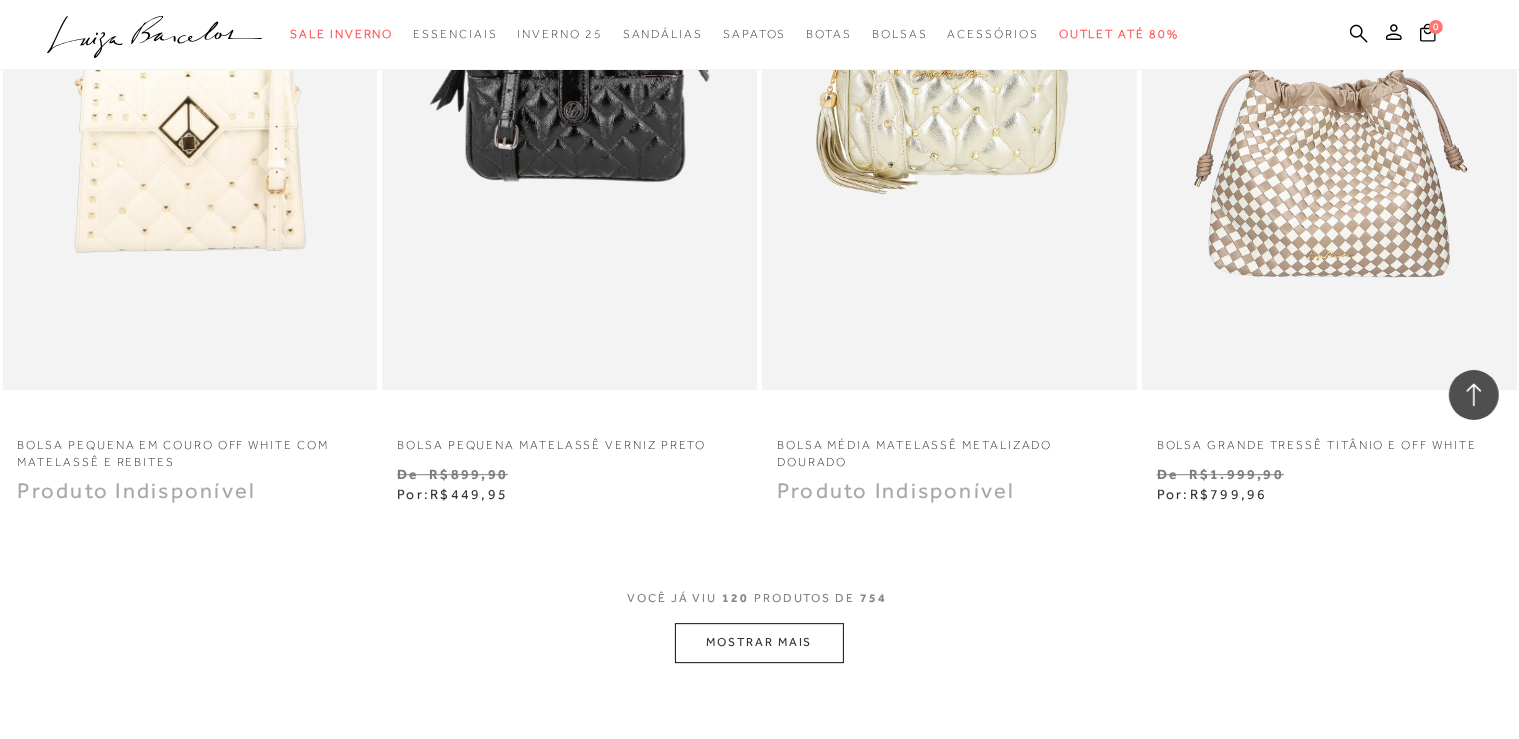 click on "MOSTRAR MAIS" at bounding box center (759, 642) 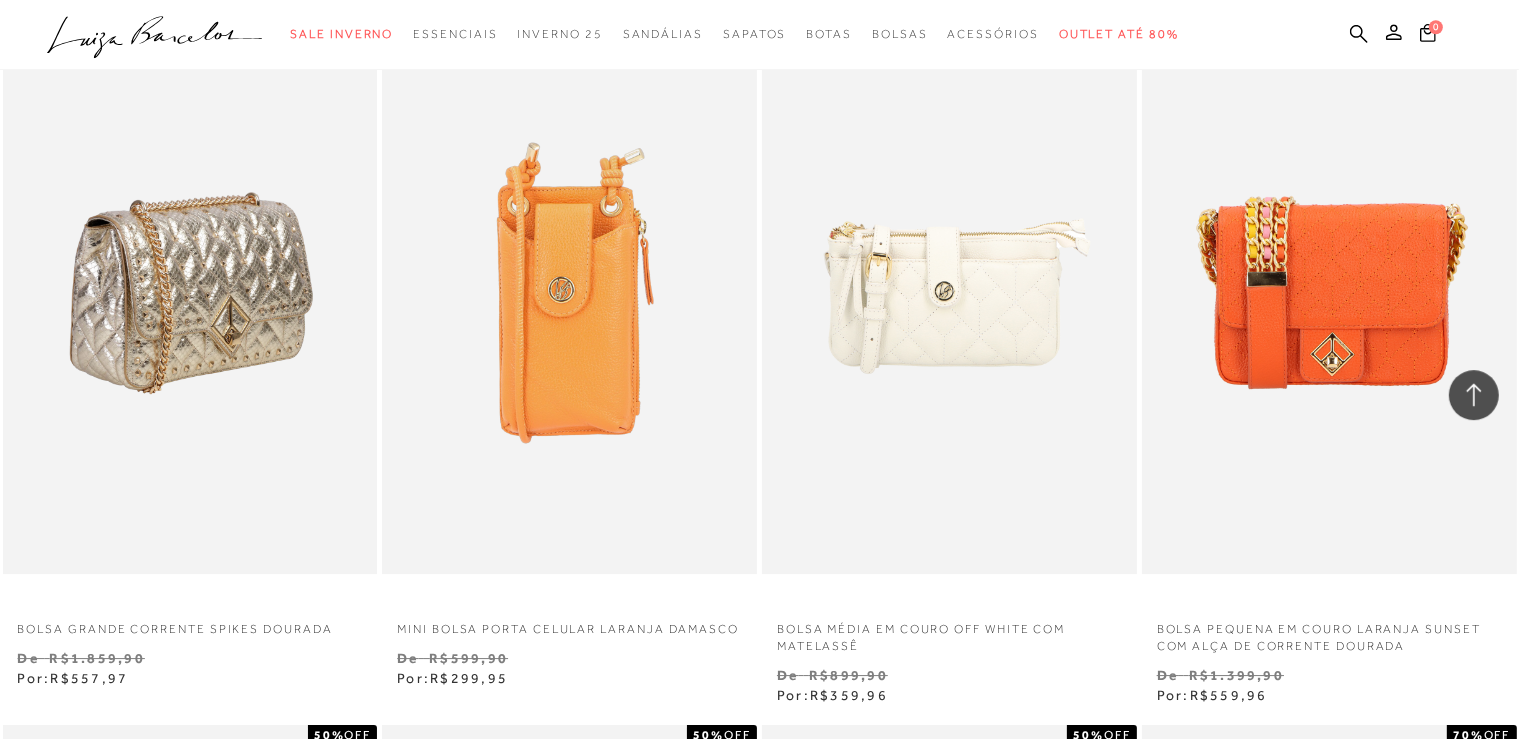 scroll, scrollTop: 21542, scrollLeft: 0, axis: vertical 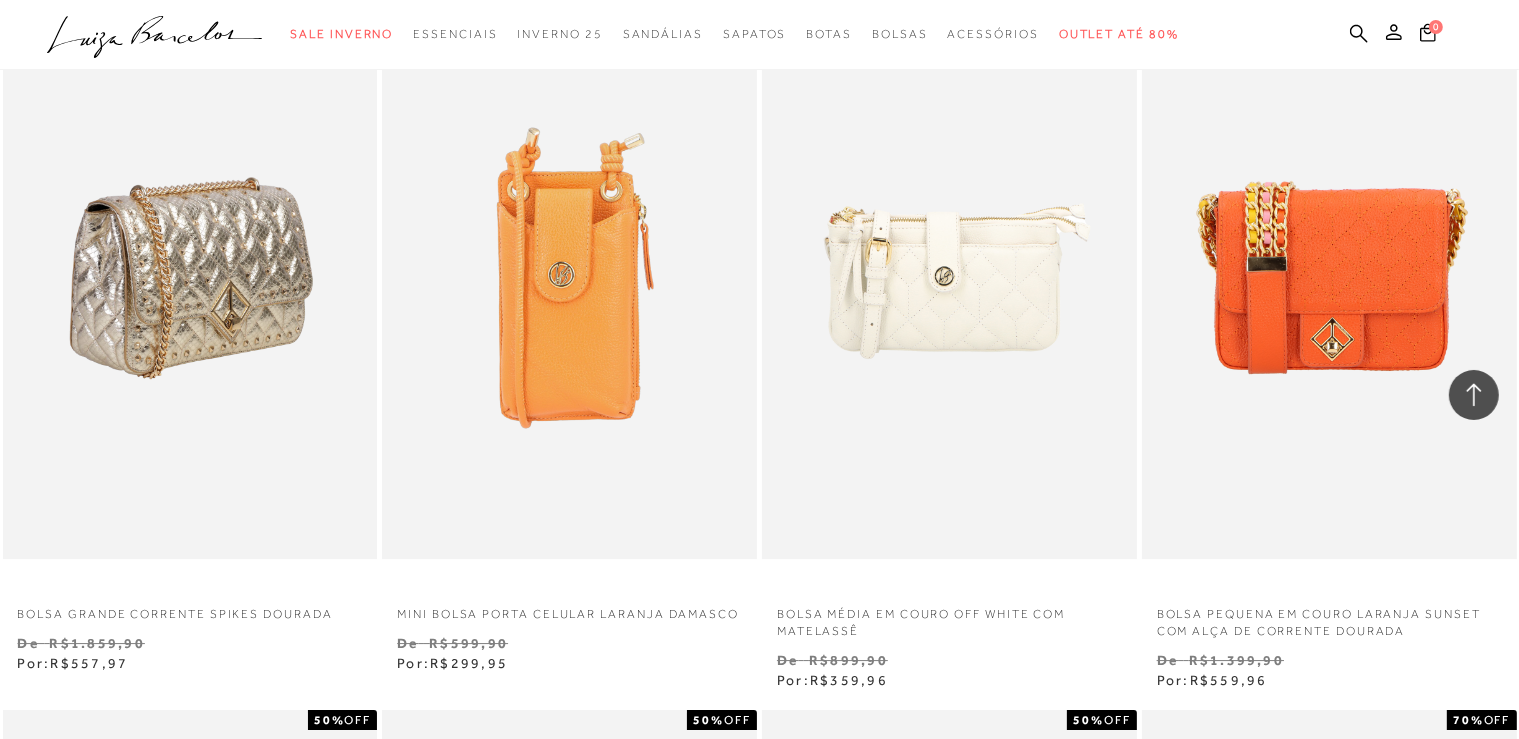click at bounding box center [191, 278] 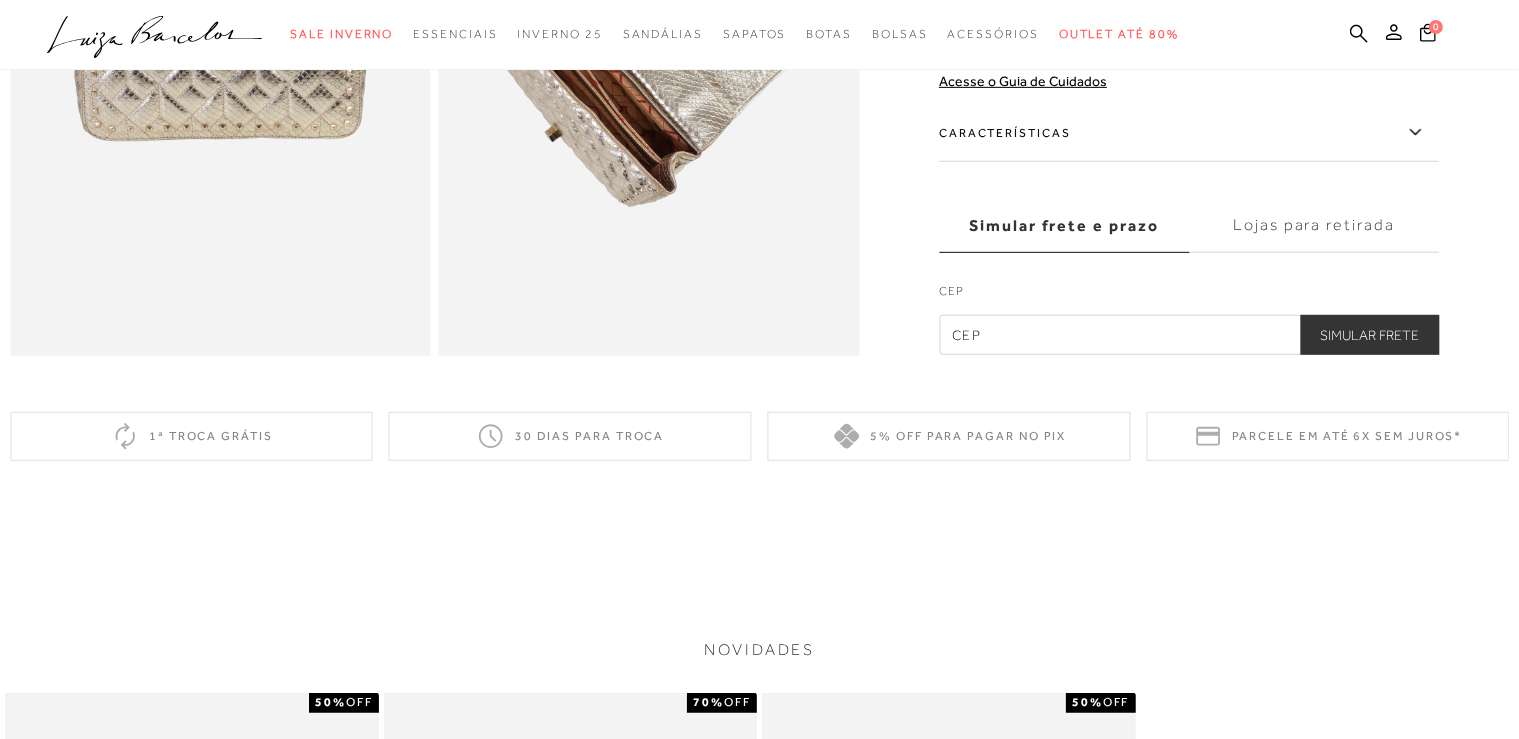 scroll, scrollTop: 528, scrollLeft: 0, axis: vertical 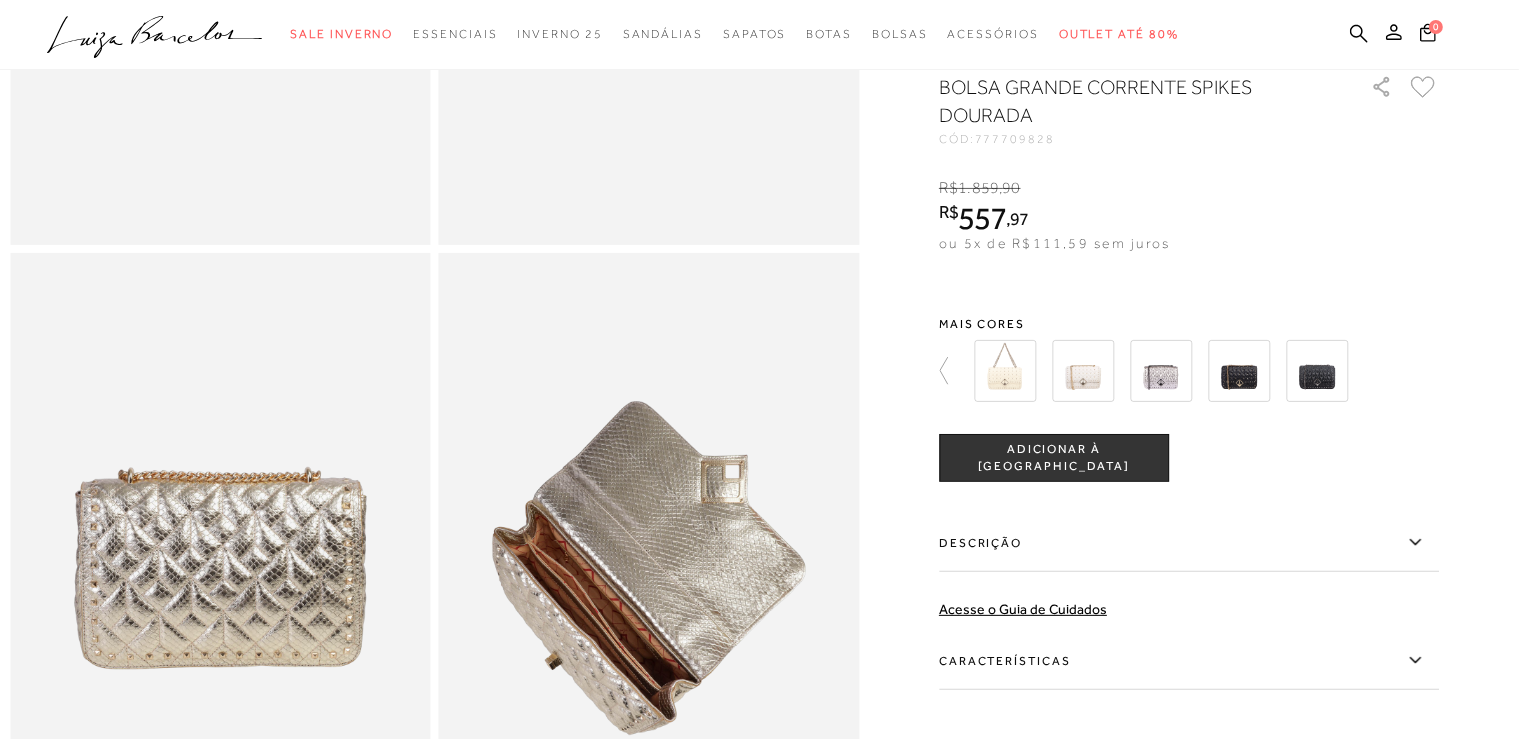 click on "ADICIONAR À SACOLA" at bounding box center [1054, 458] 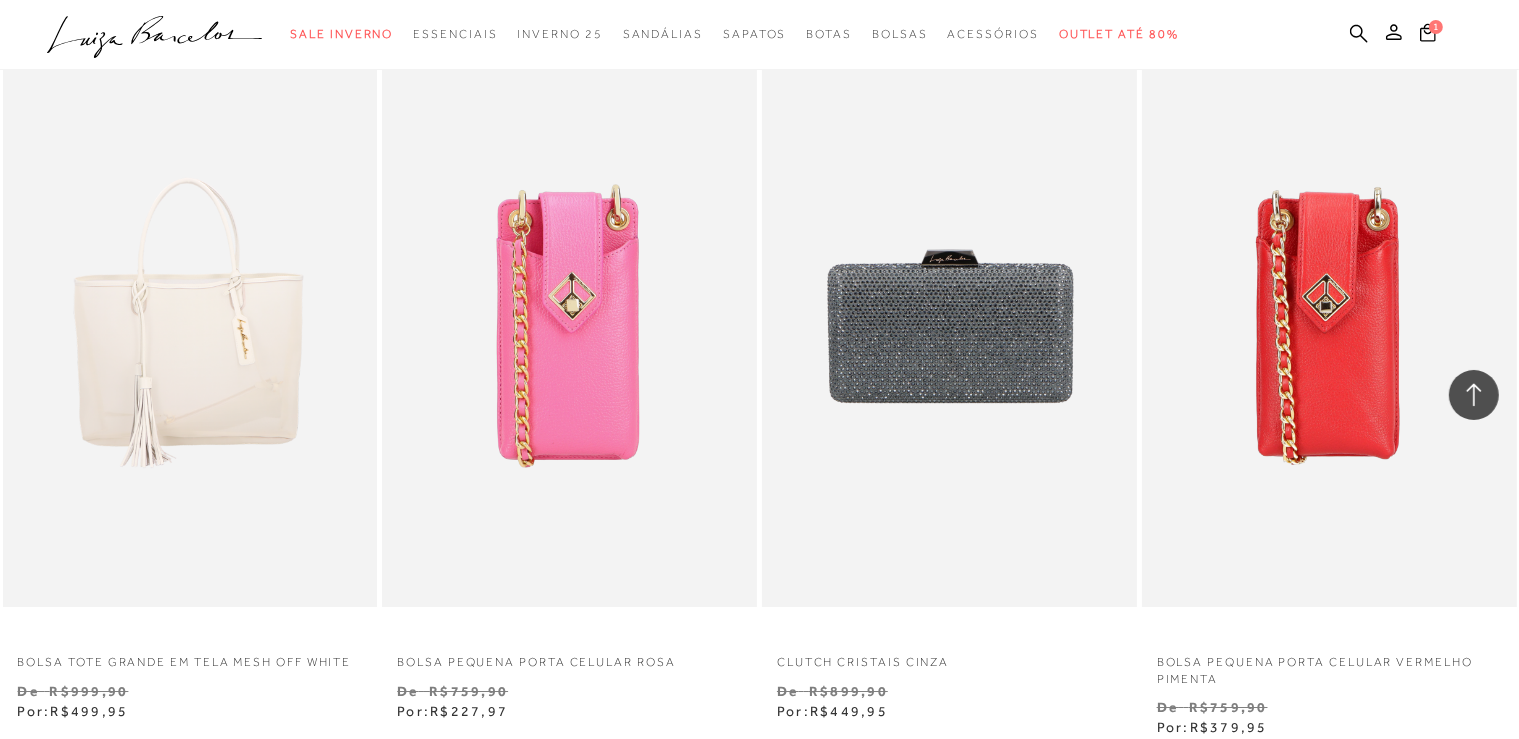 scroll, scrollTop: 13728, scrollLeft: 0, axis: vertical 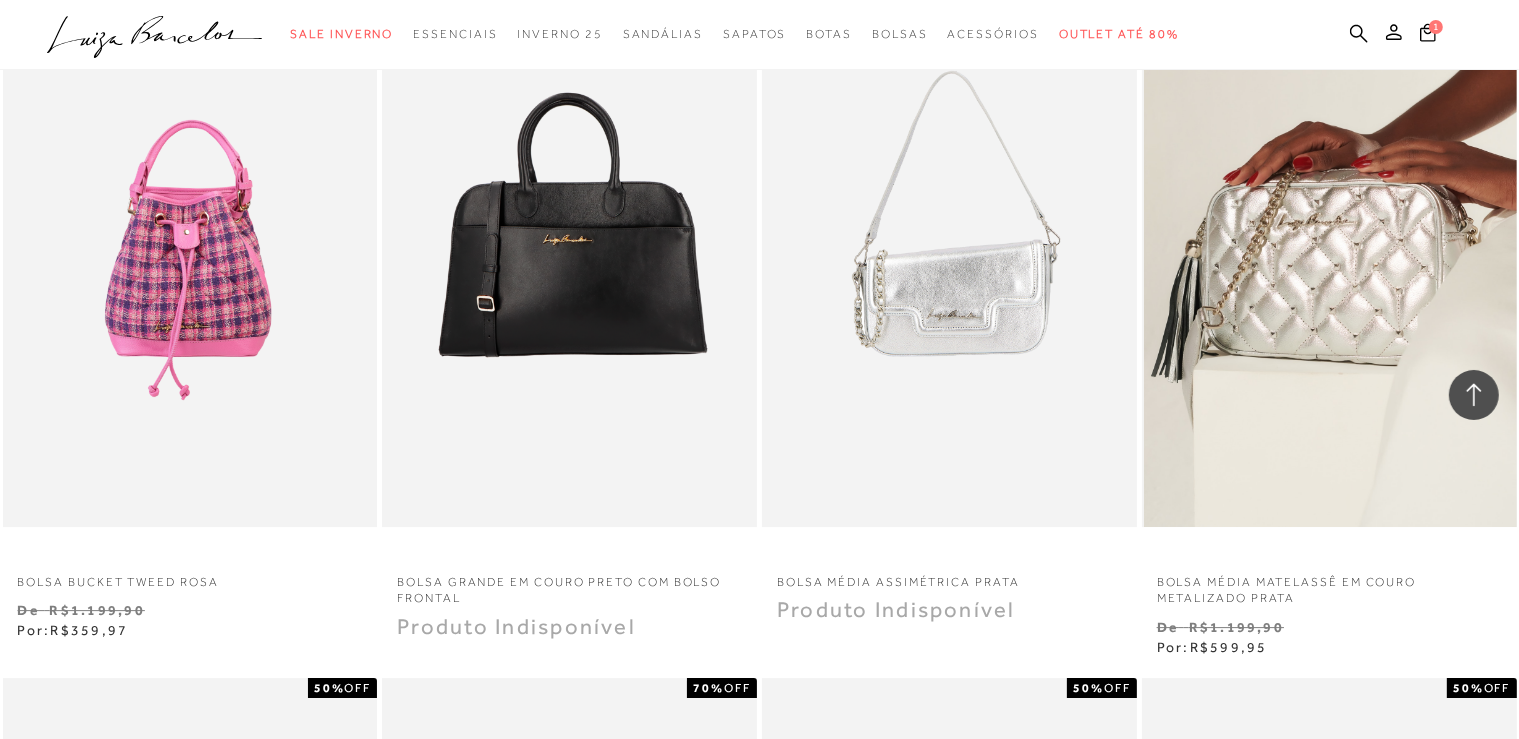 click at bounding box center (1330, 245) 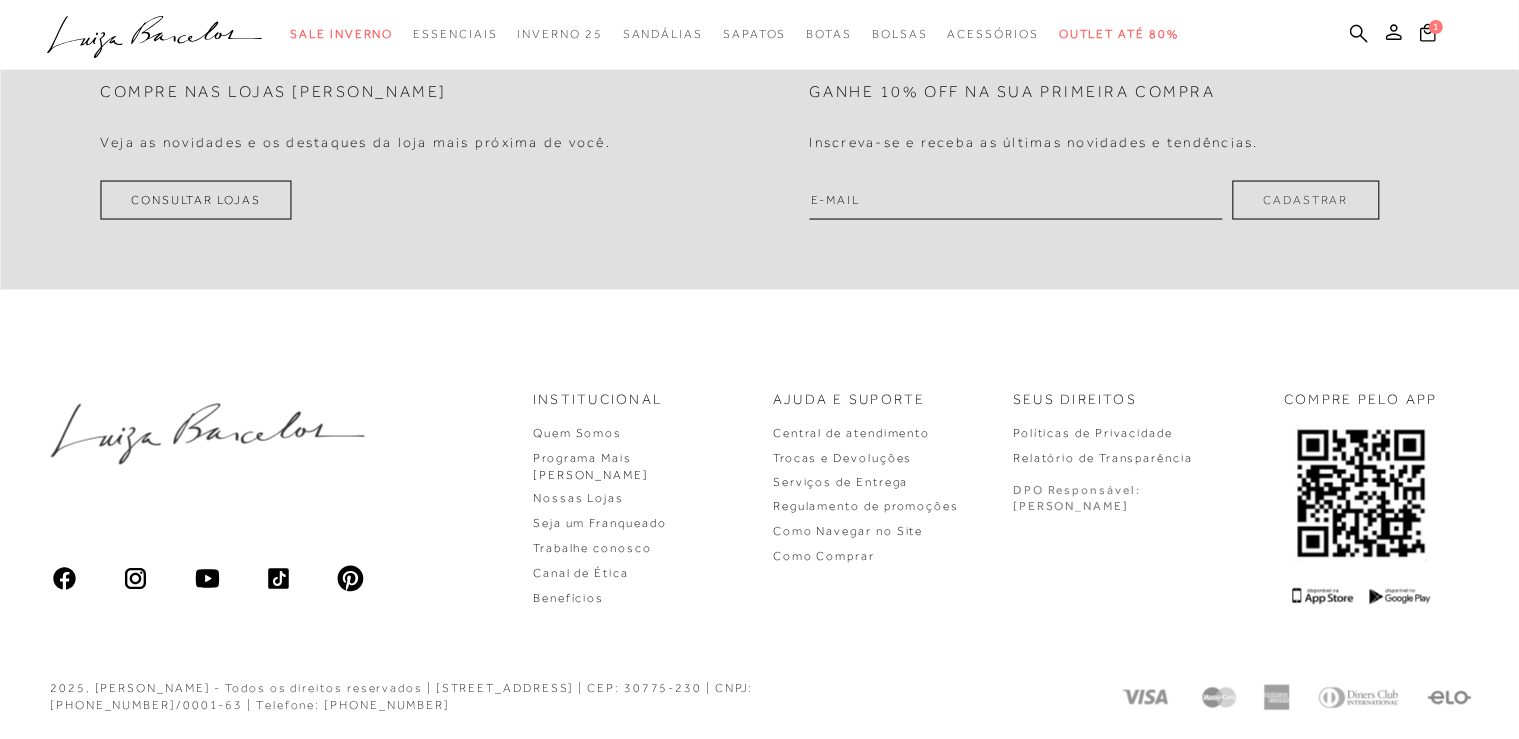 scroll, scrollTop: 0, scrollLeft: 0, axis: both 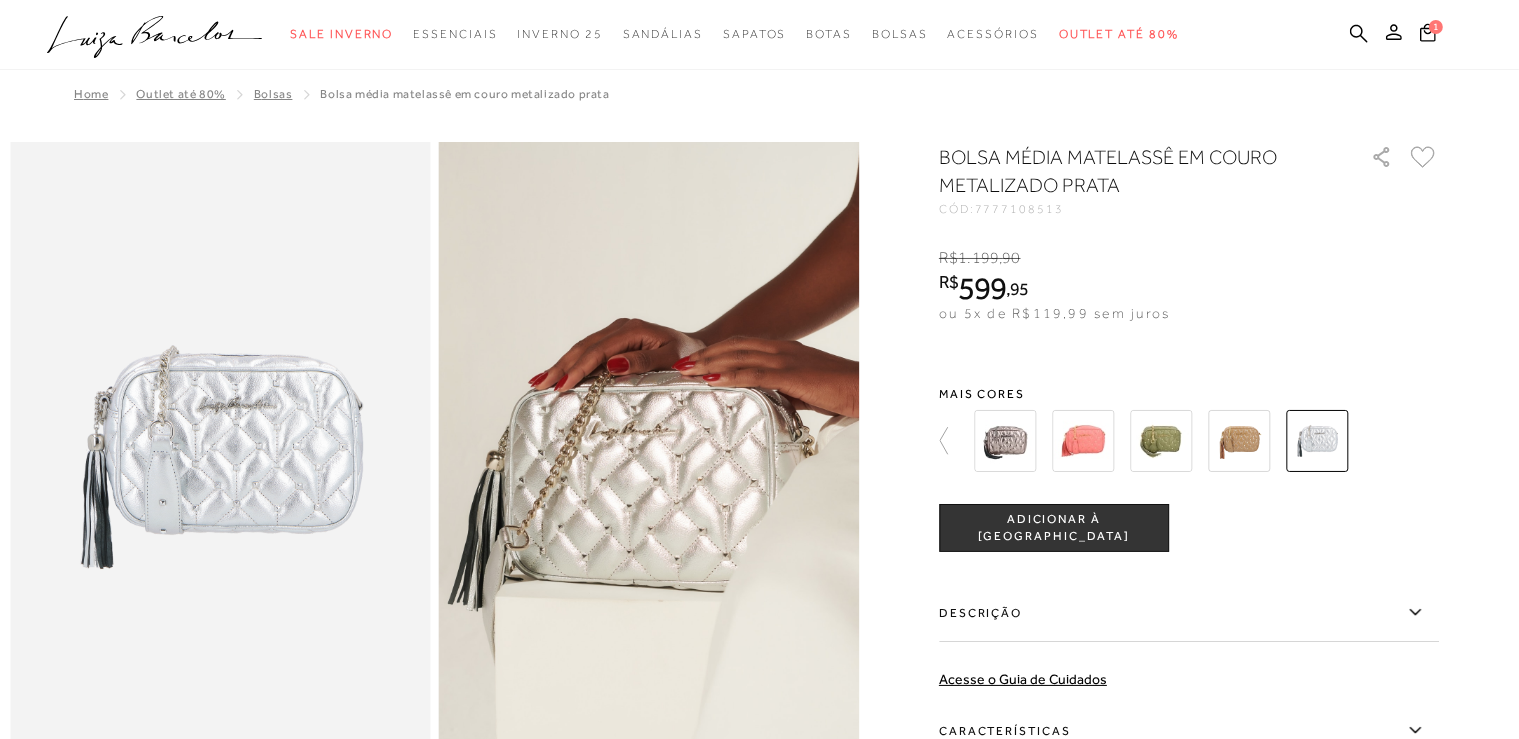 click on "ADICIONAR À SACOLA" at bounding box center [1054, 528] 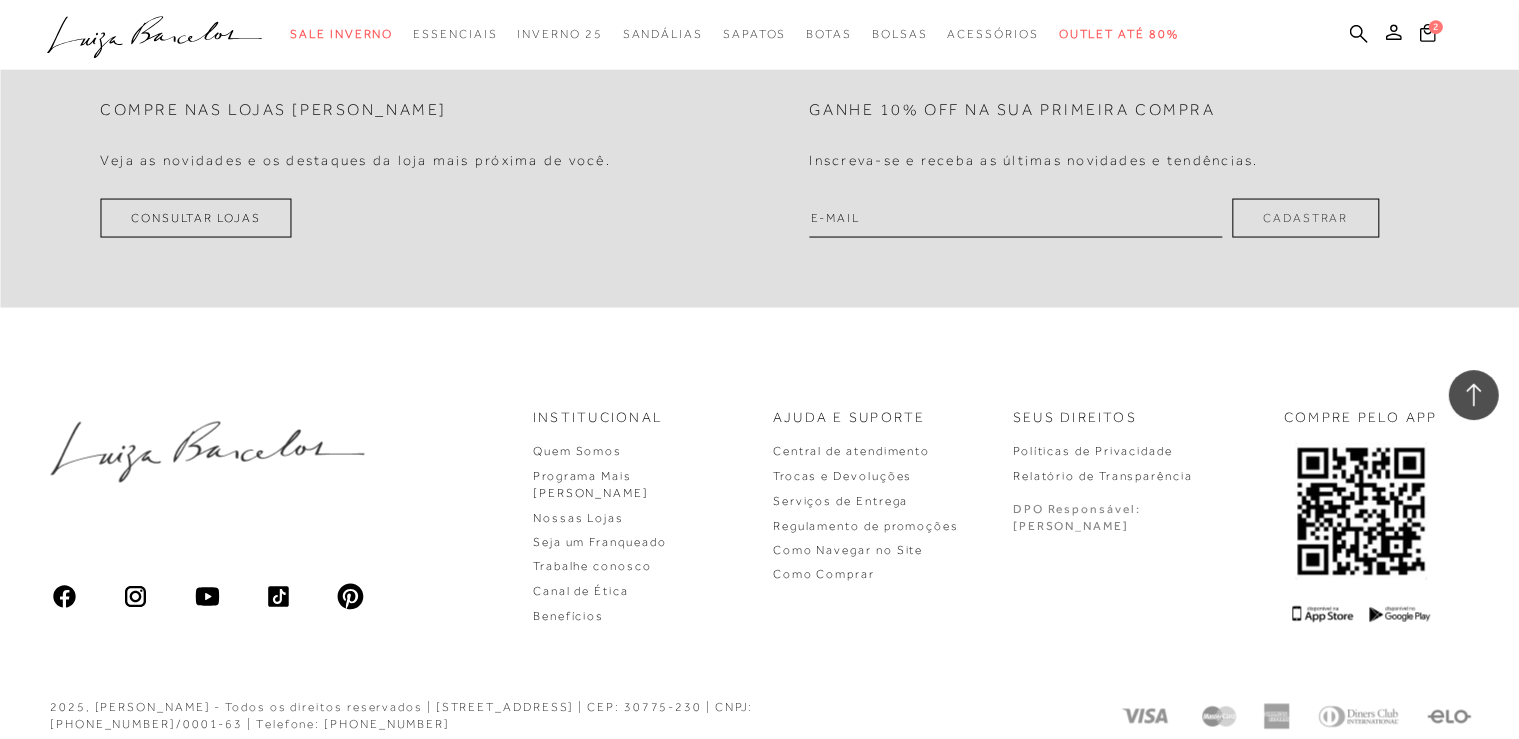 scroll, scrollTop: 25638, scrollLeft: 0, axis: vertical 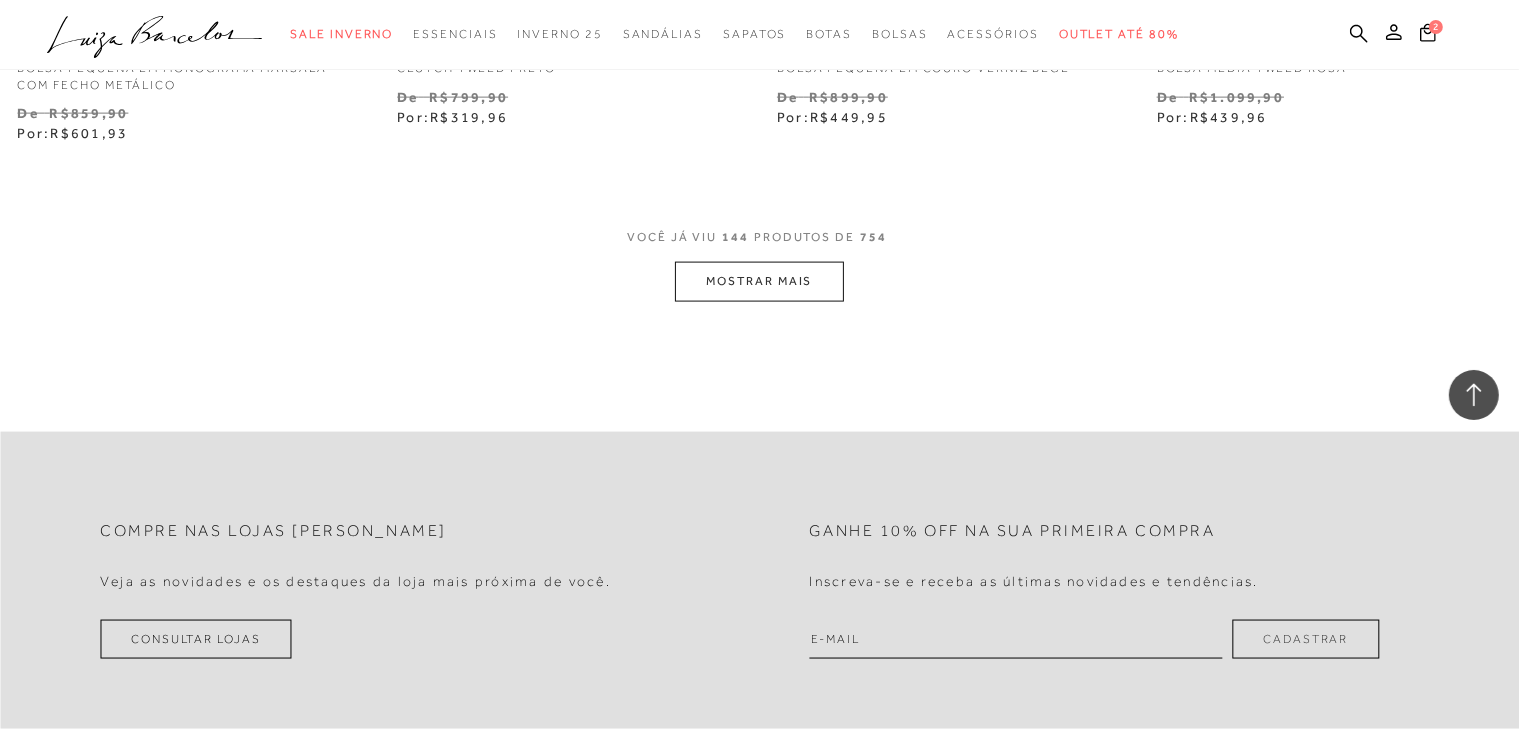 click on "MOSTRAR MAIS" at bounding box center [759, 281] 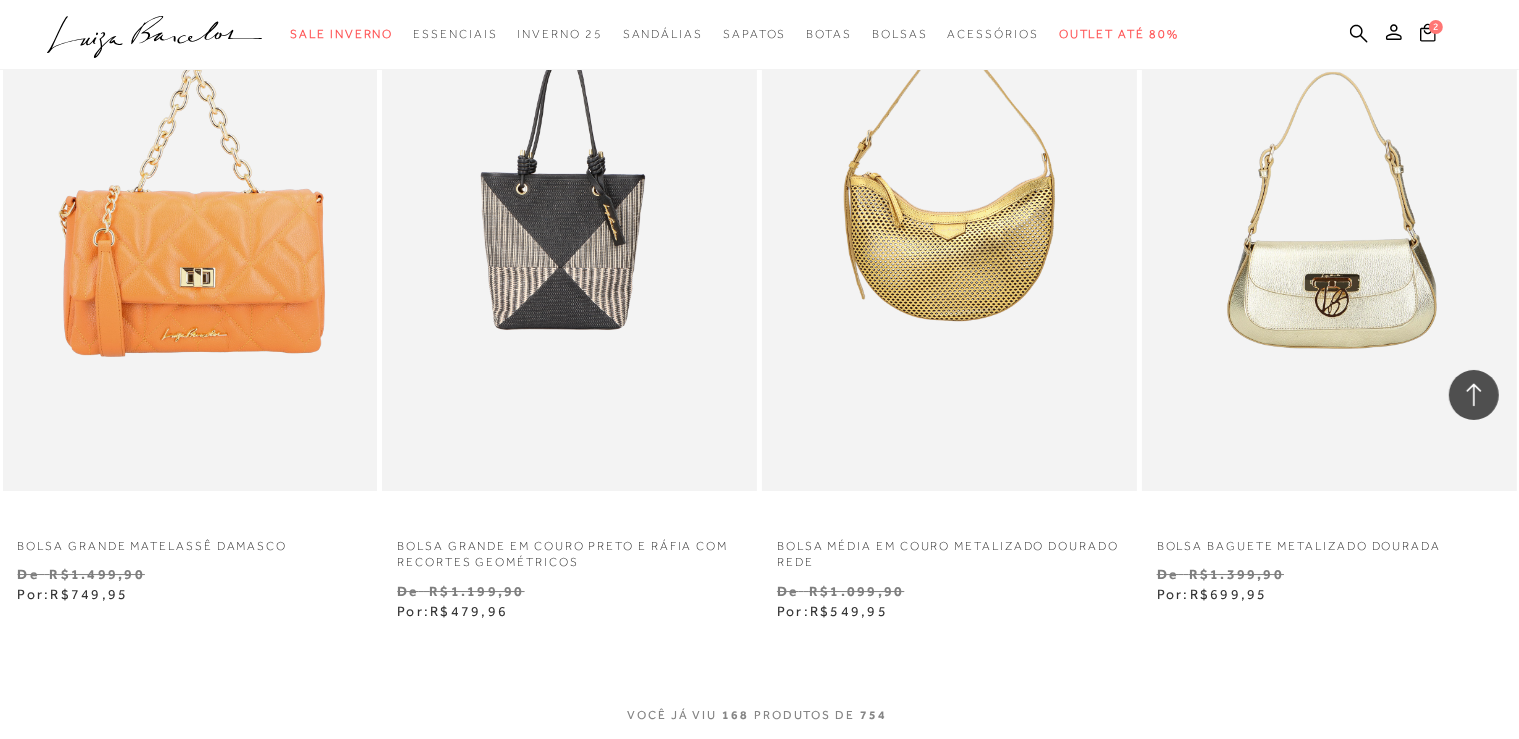 scroll, scrollTop: 29968, scrollLeft: 0, axis: vertical 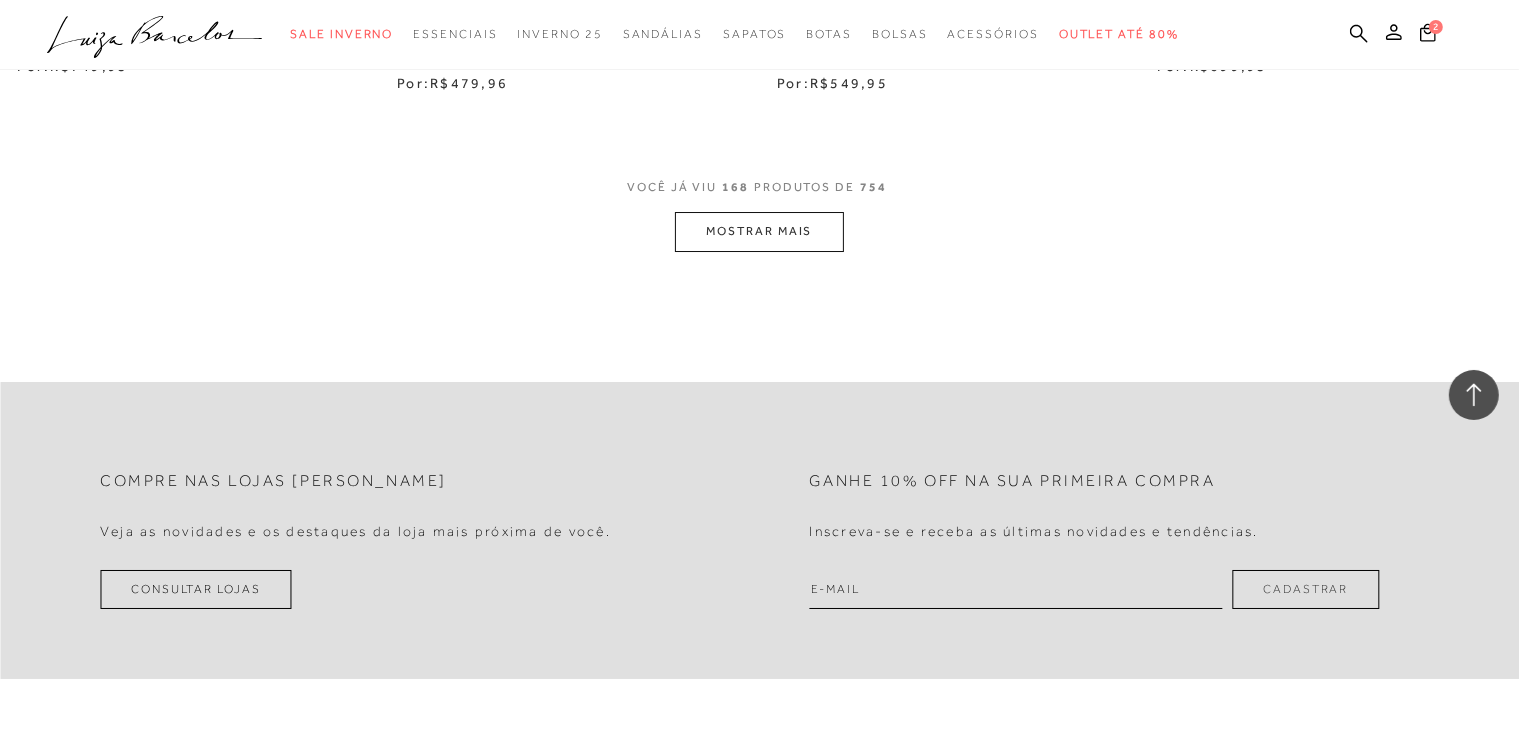 click on "MOSTRAR MAIS" at bounding box center (759, 231) 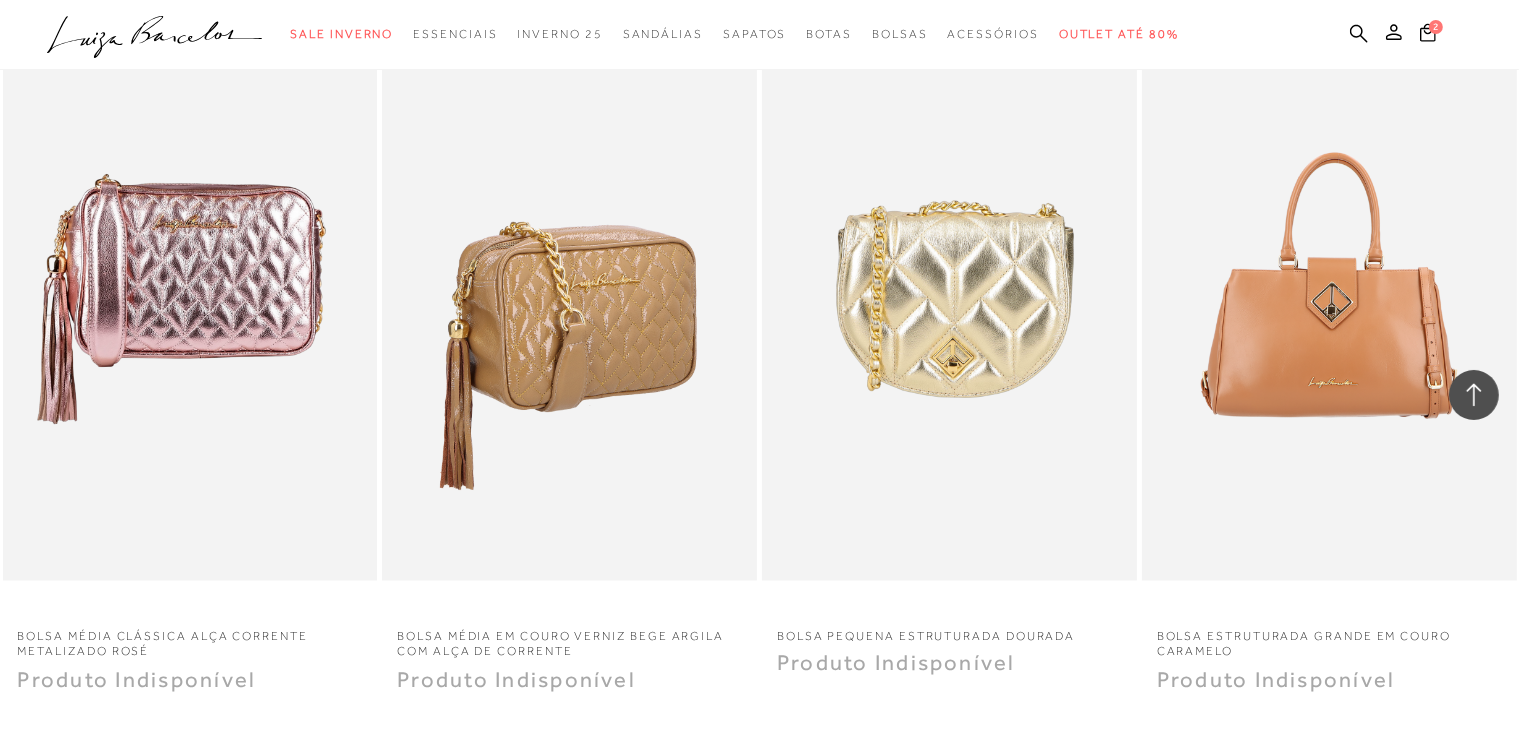 scroll, scrollTop: 34192, scrollLeft: 0, axis: vertical 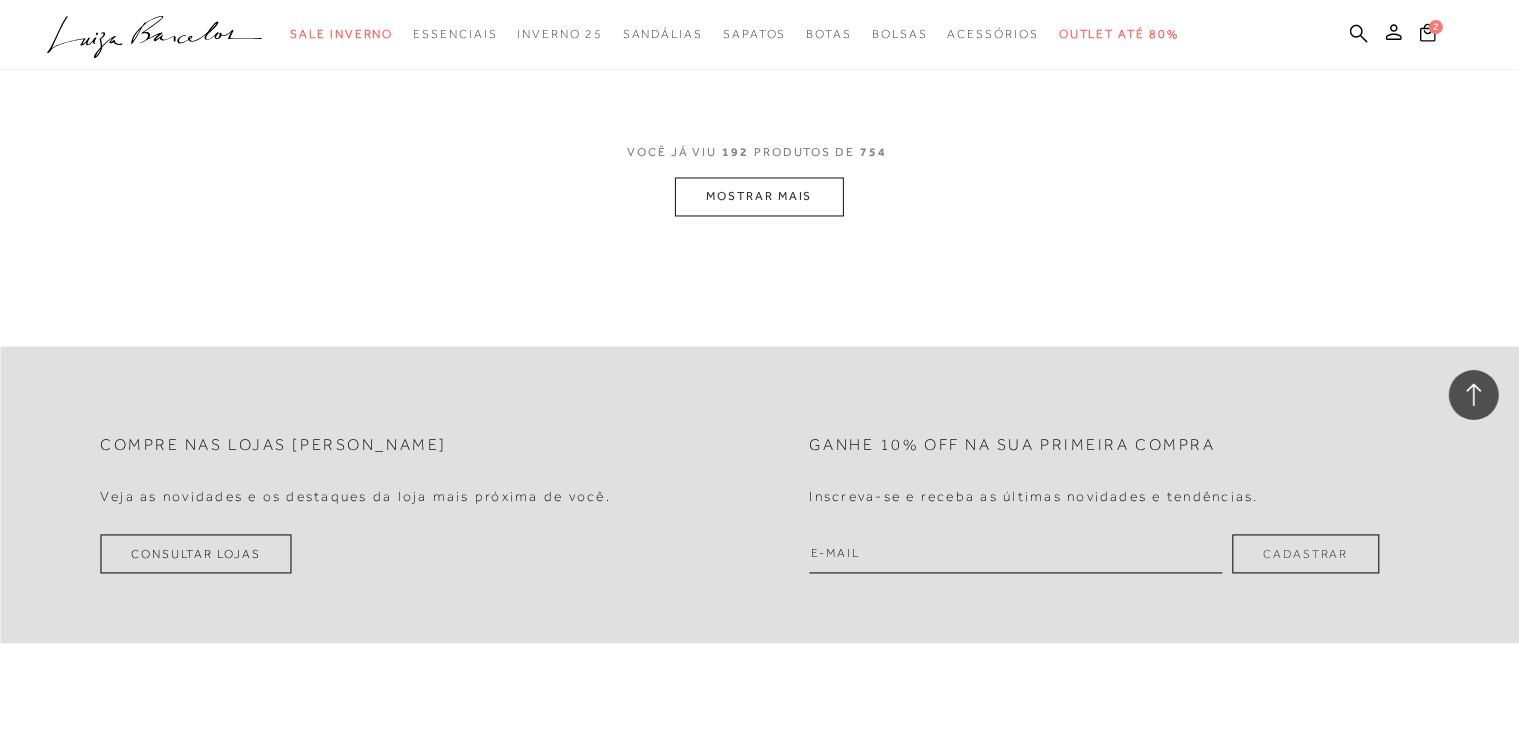 click on "MOSTRAR MAIS" at bounding box center (759, 197) 